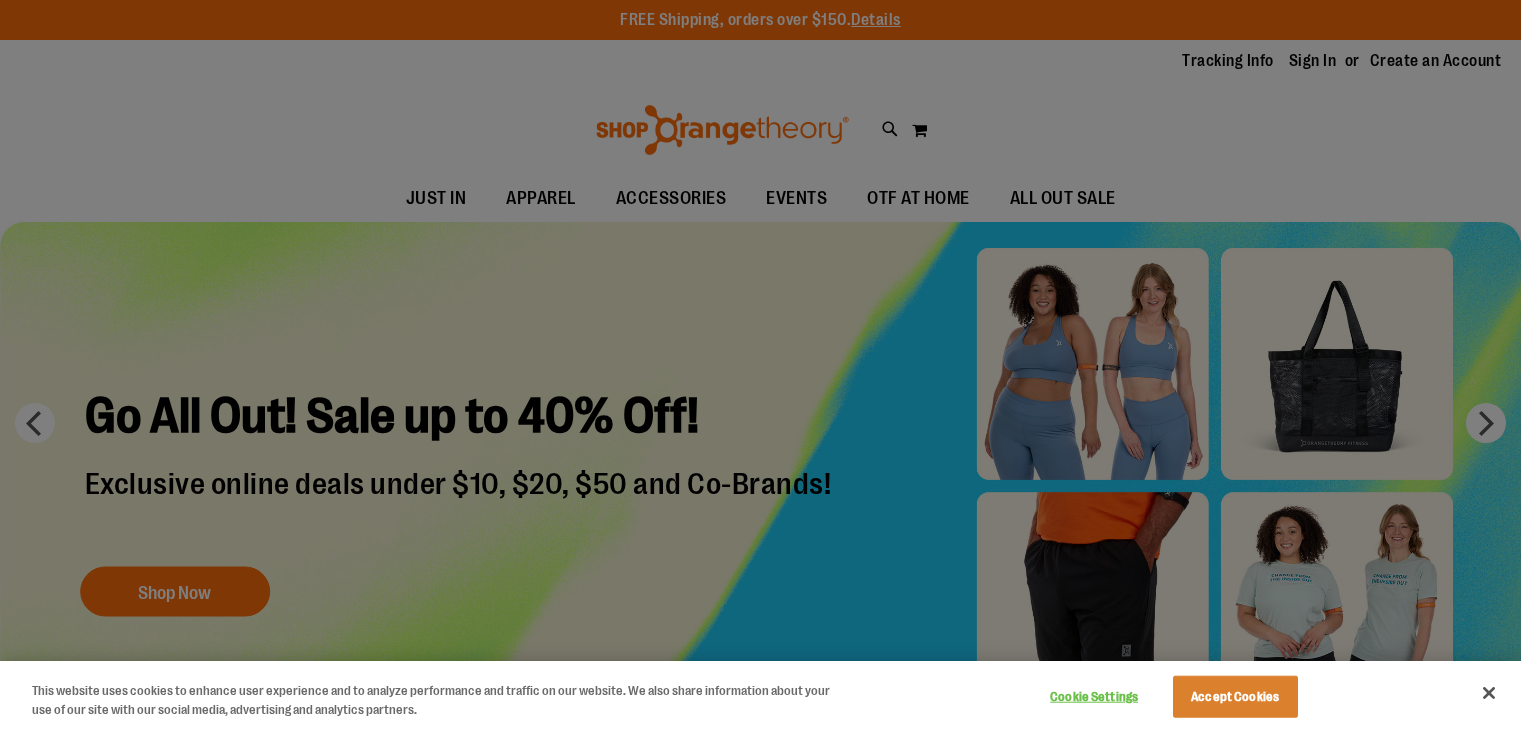 scroll, scrollTop: 0, scrollLeft: 0, axis: both 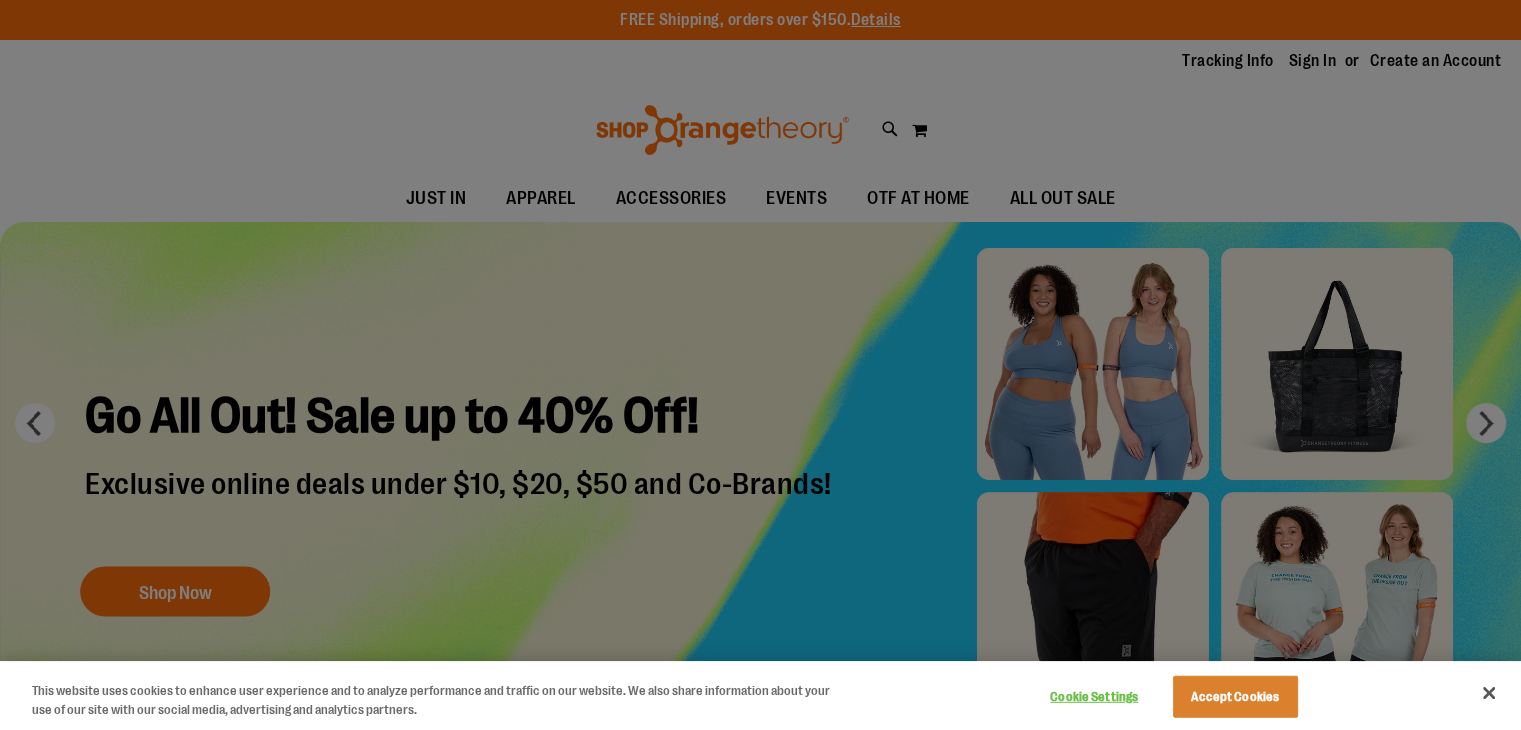 type on "**********" 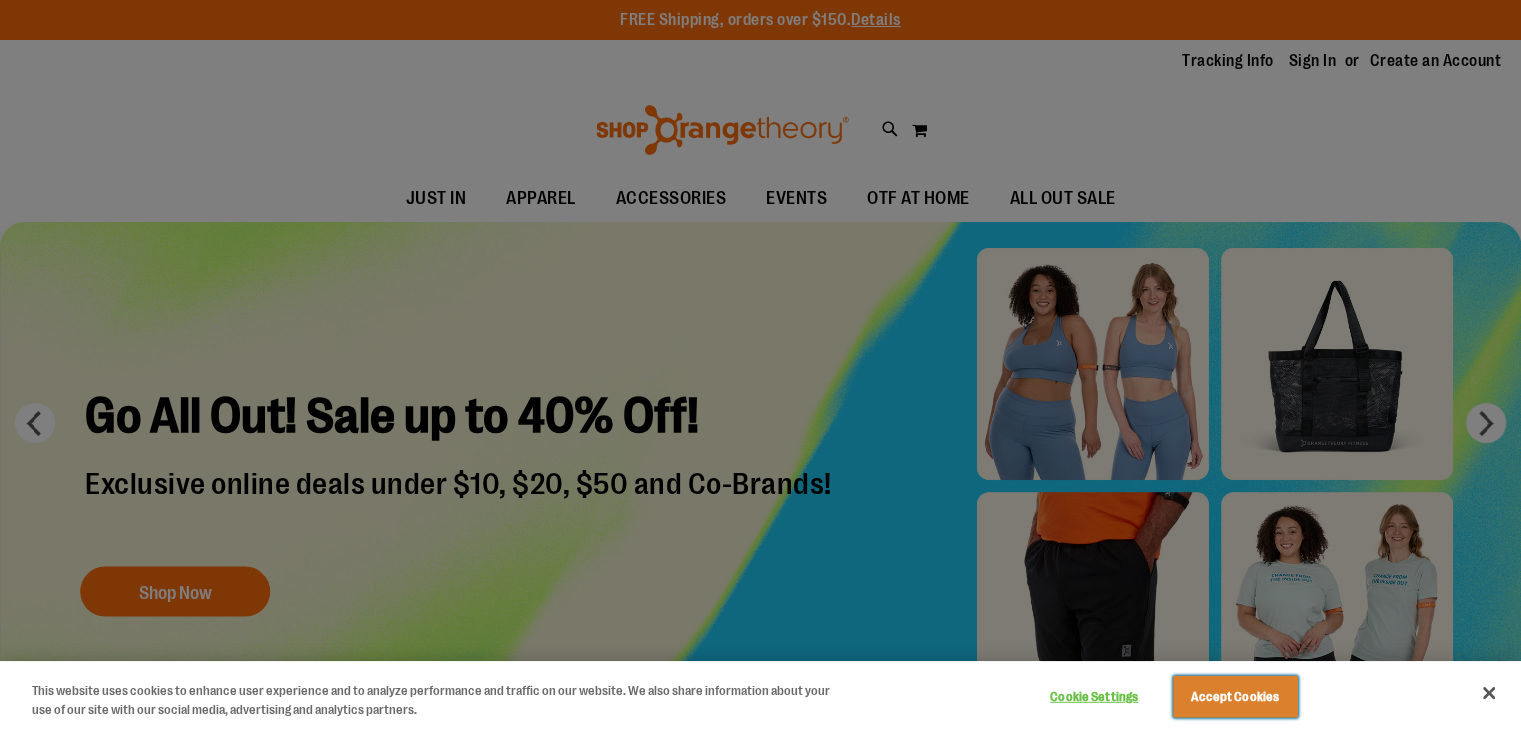click on "Accept Cookies" at bounding box center [1235, 697] 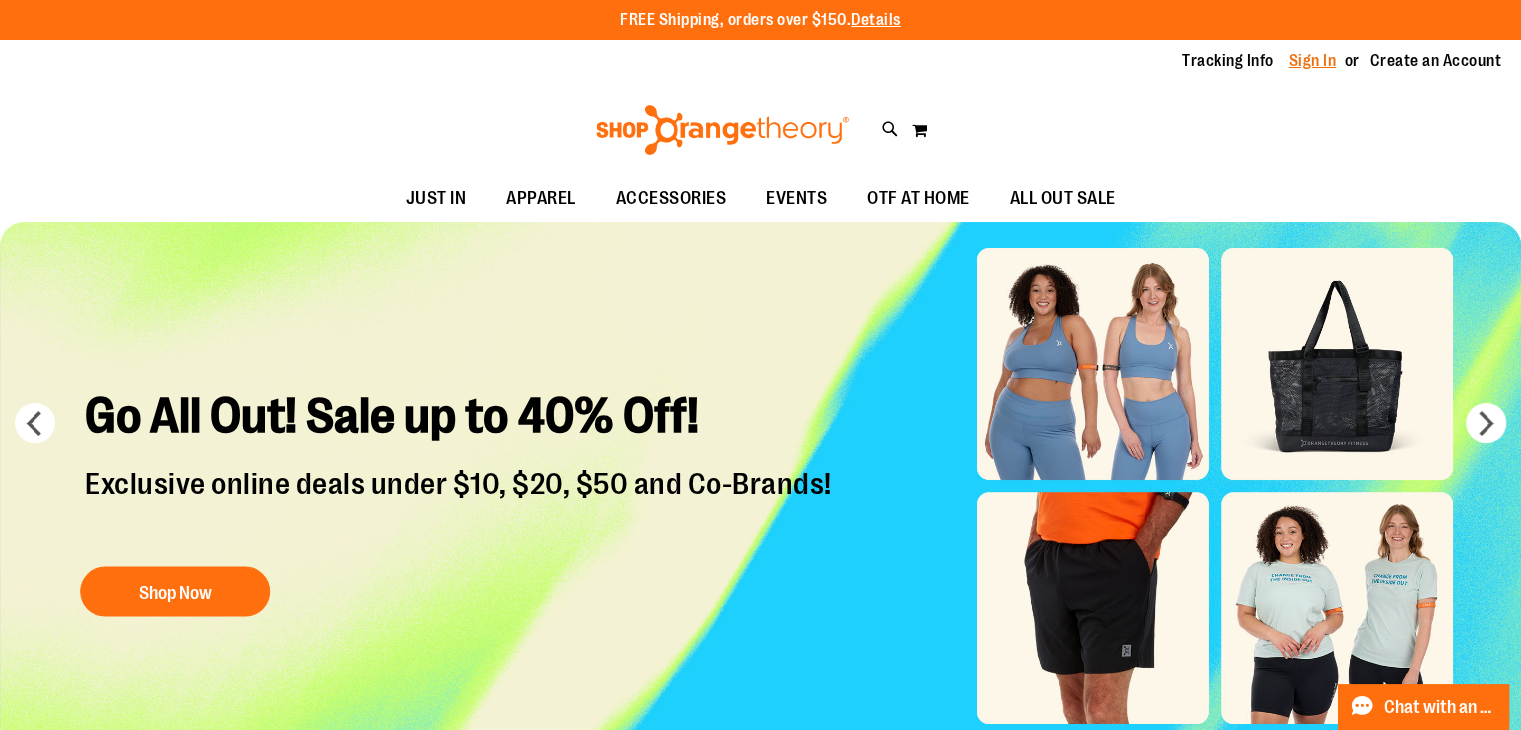 click on "Sign In" at bounding box center (1313, 61) 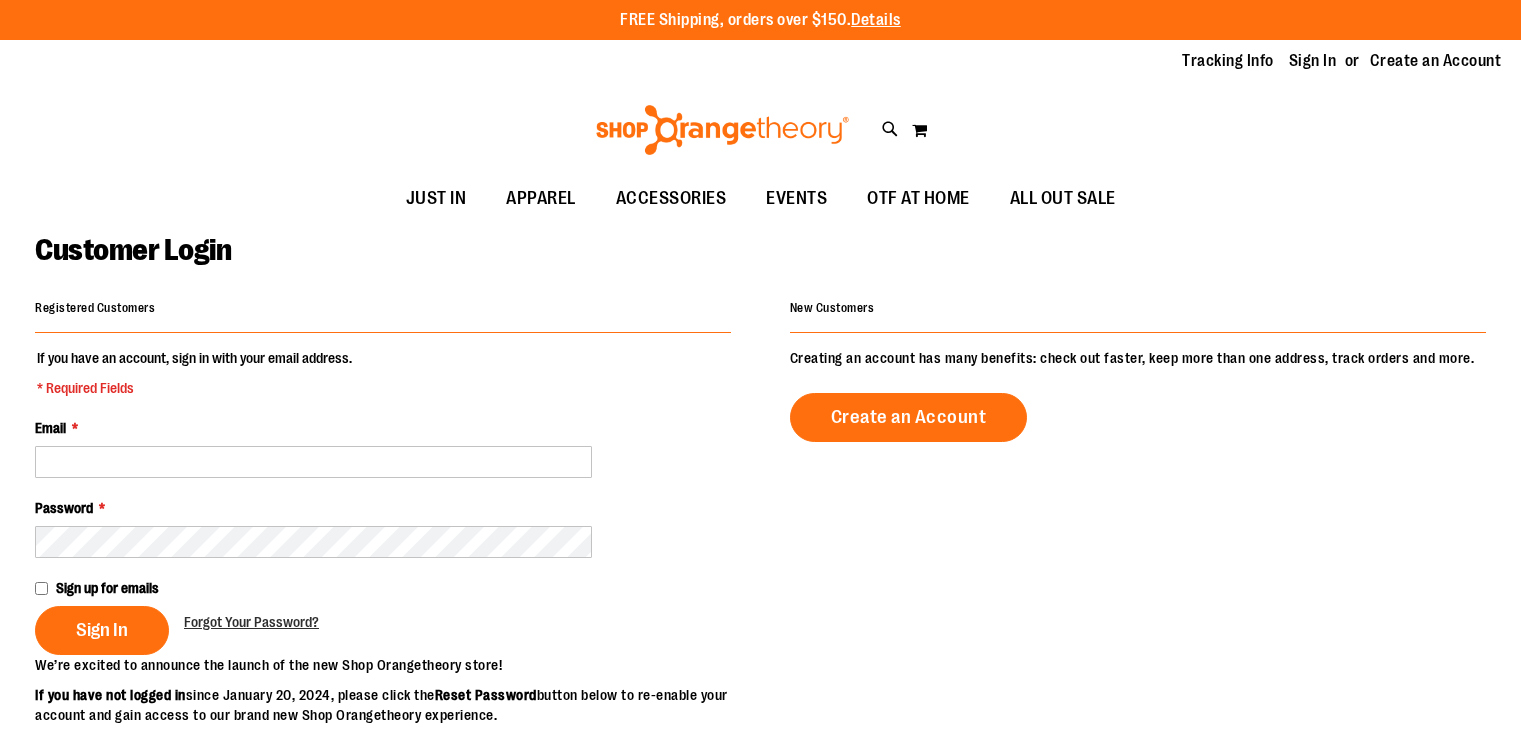 scroll, scrollTop: 0, scrollLeft: 0, axis: both 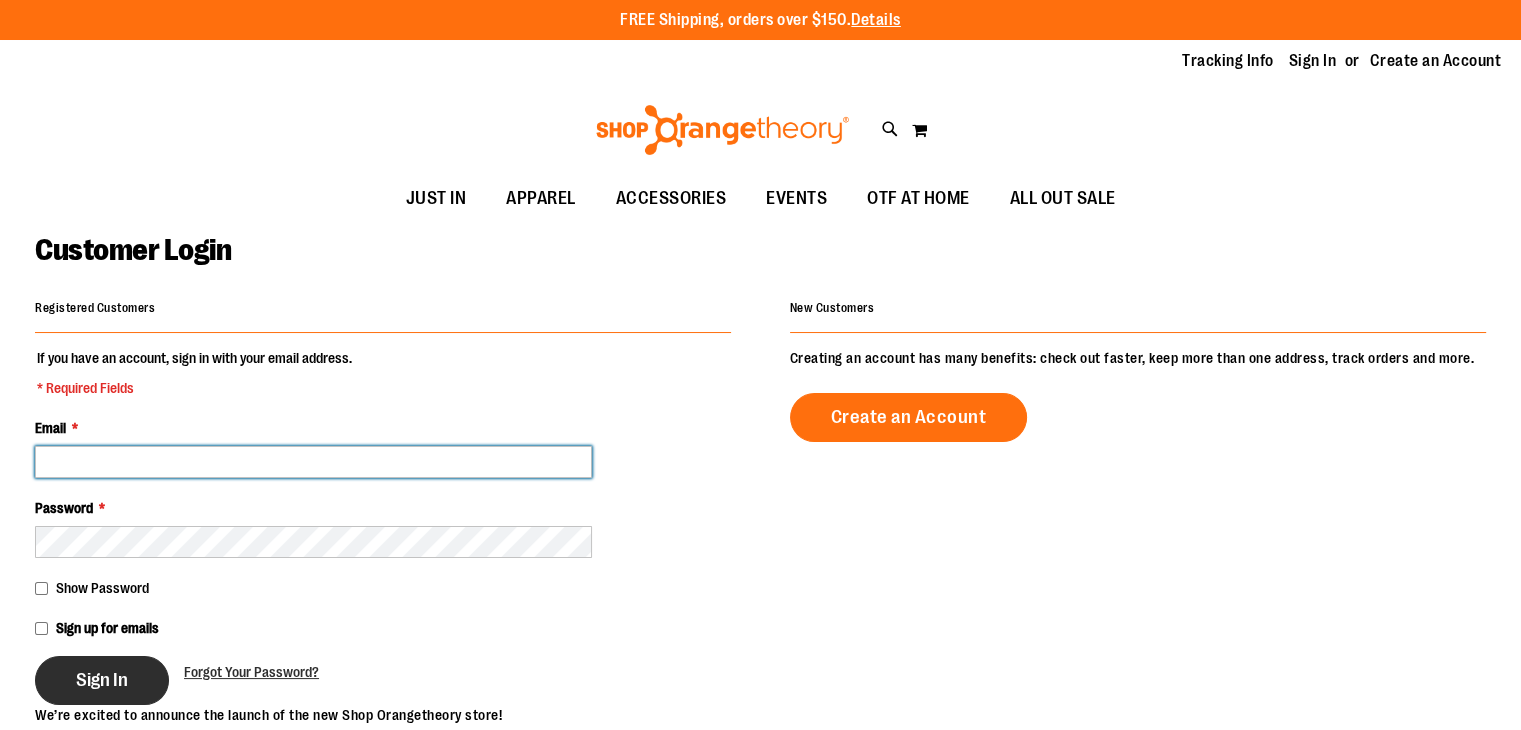 type on "**********" 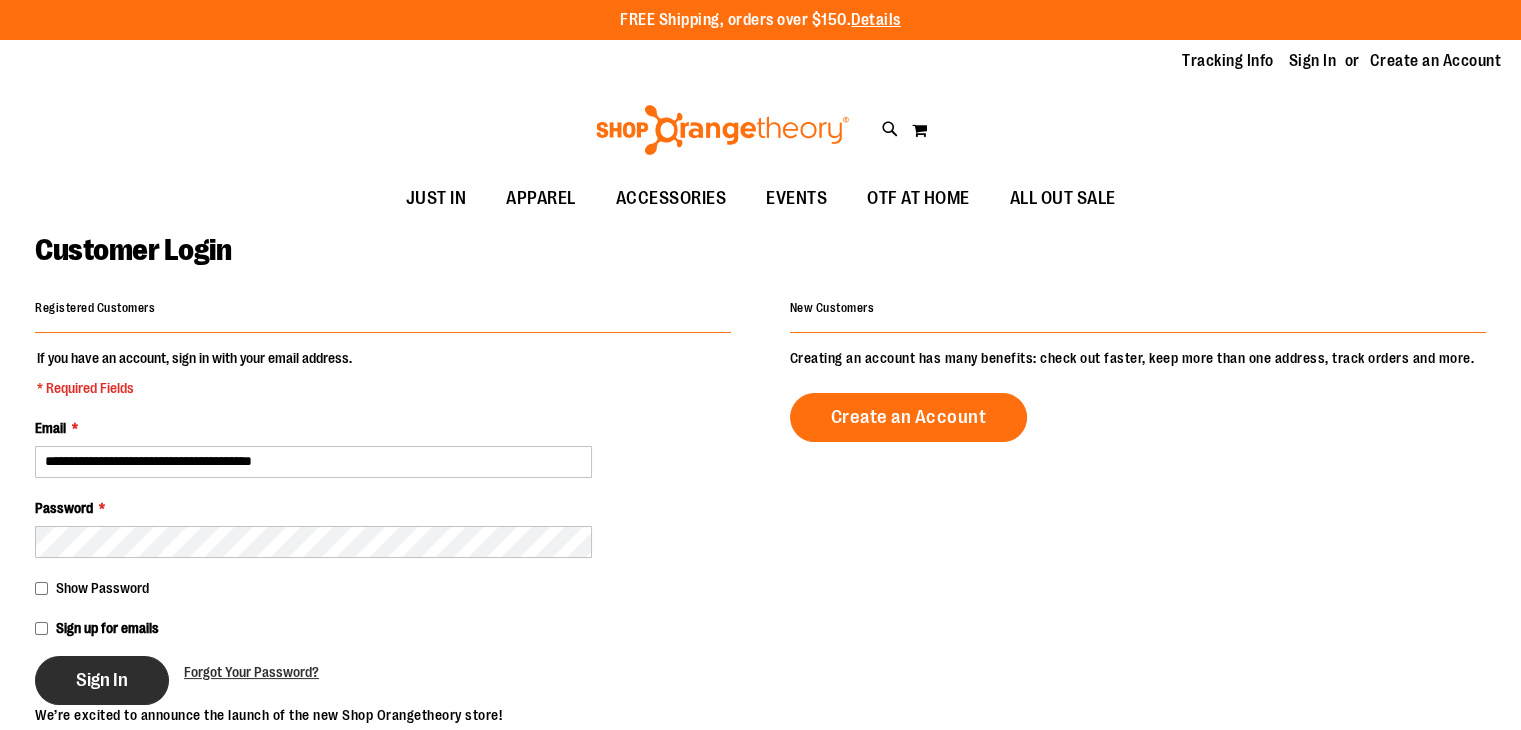 type on "**********" 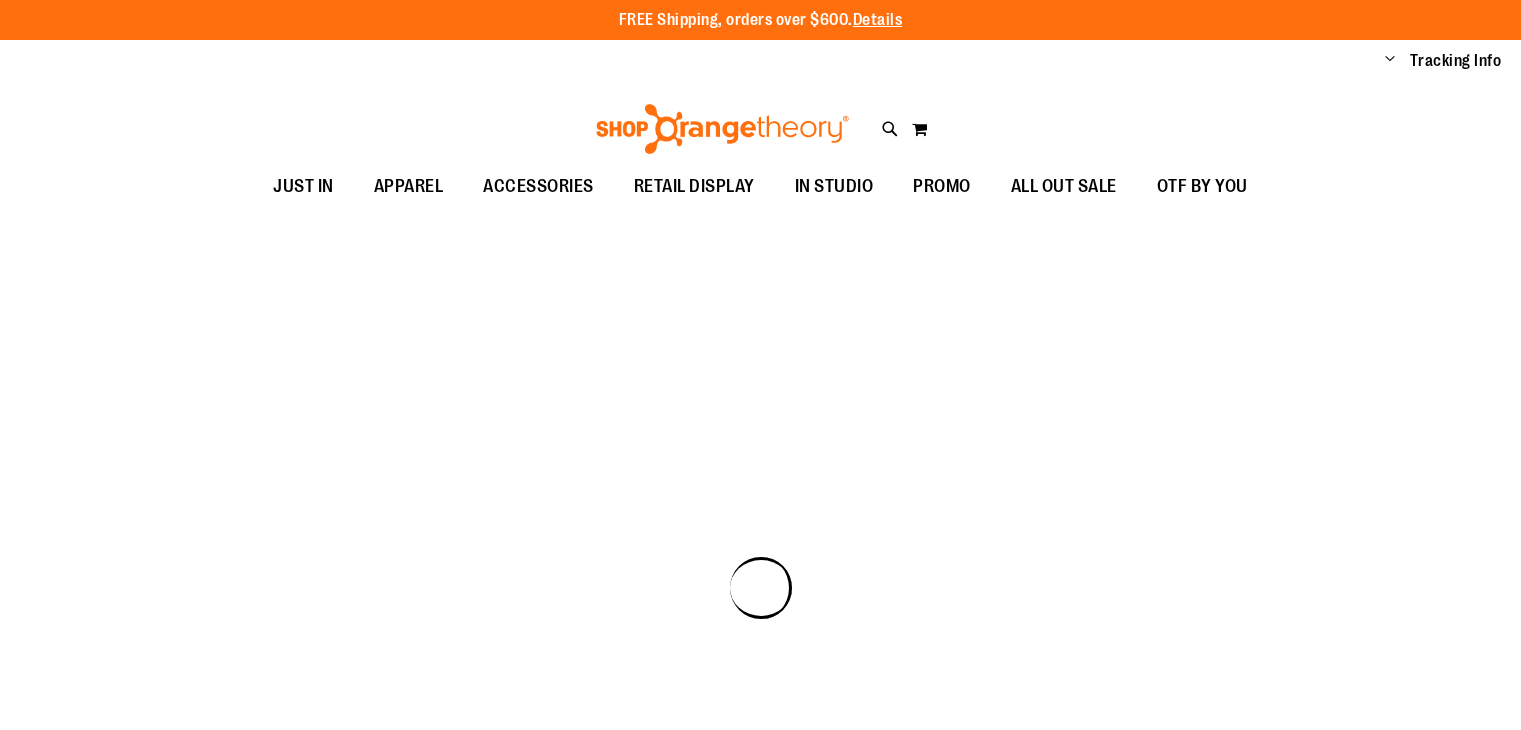 scroll, scrollTop: 0, scrollLeft: 0, axis: both 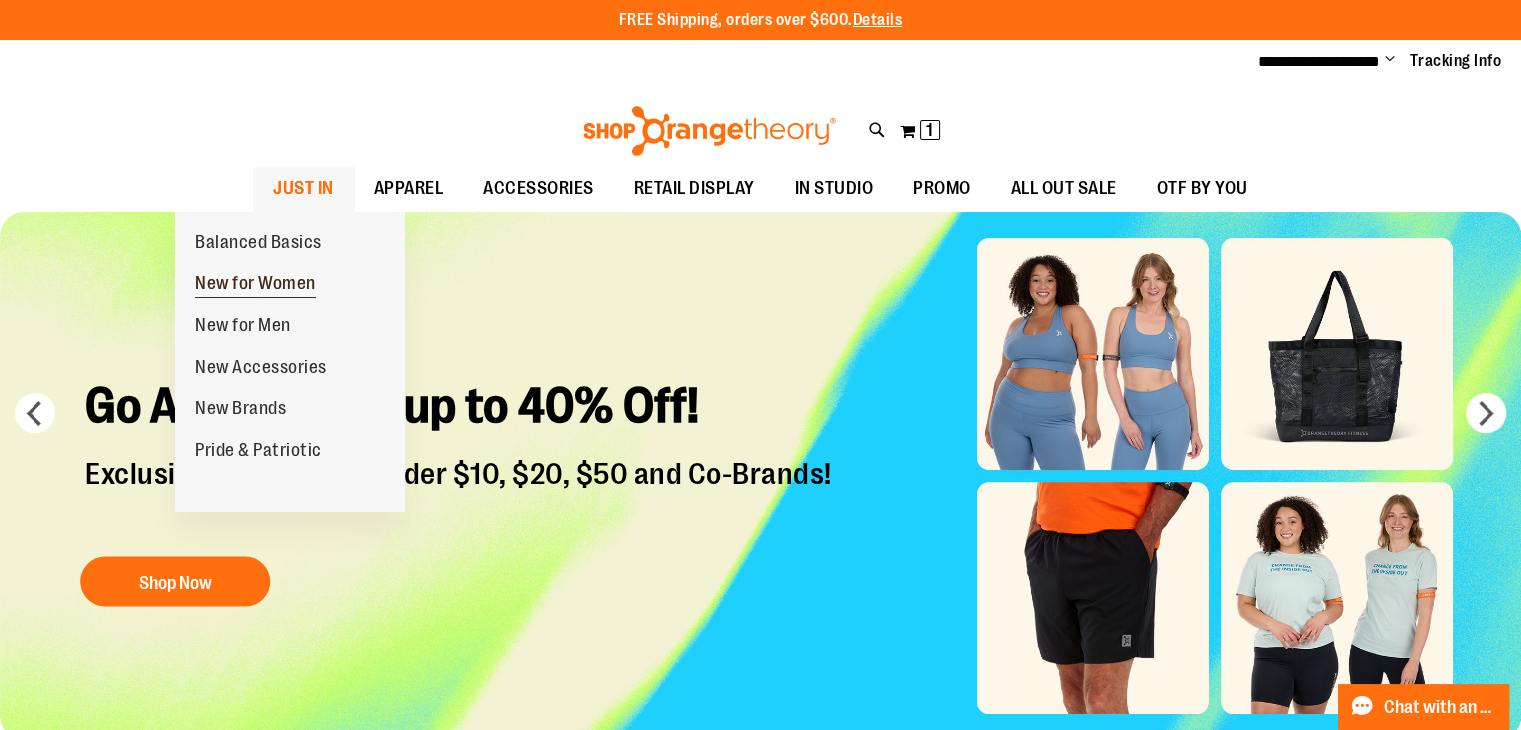 type on "**********" 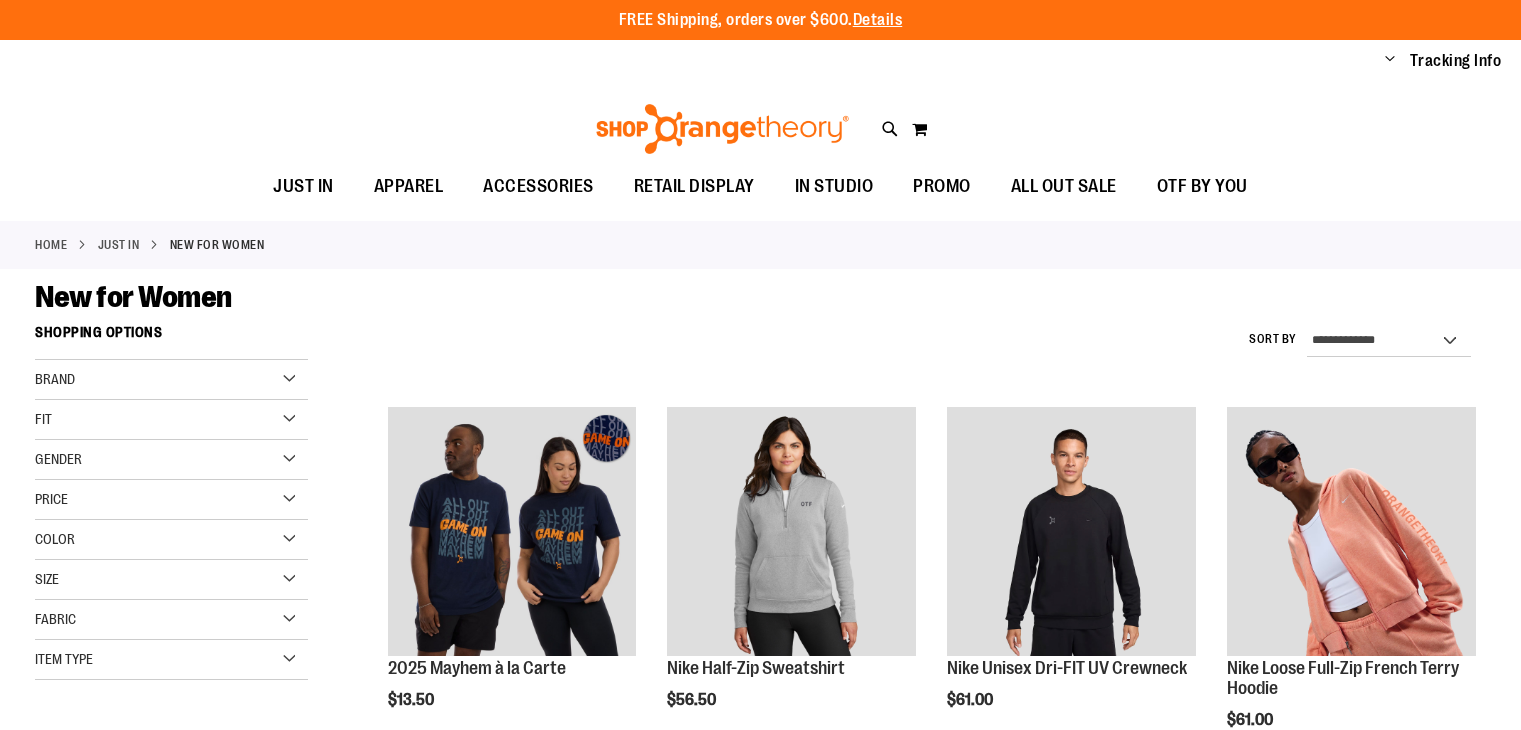 scroll, scrollTop: 0, scrollLeft: 0, axis: both 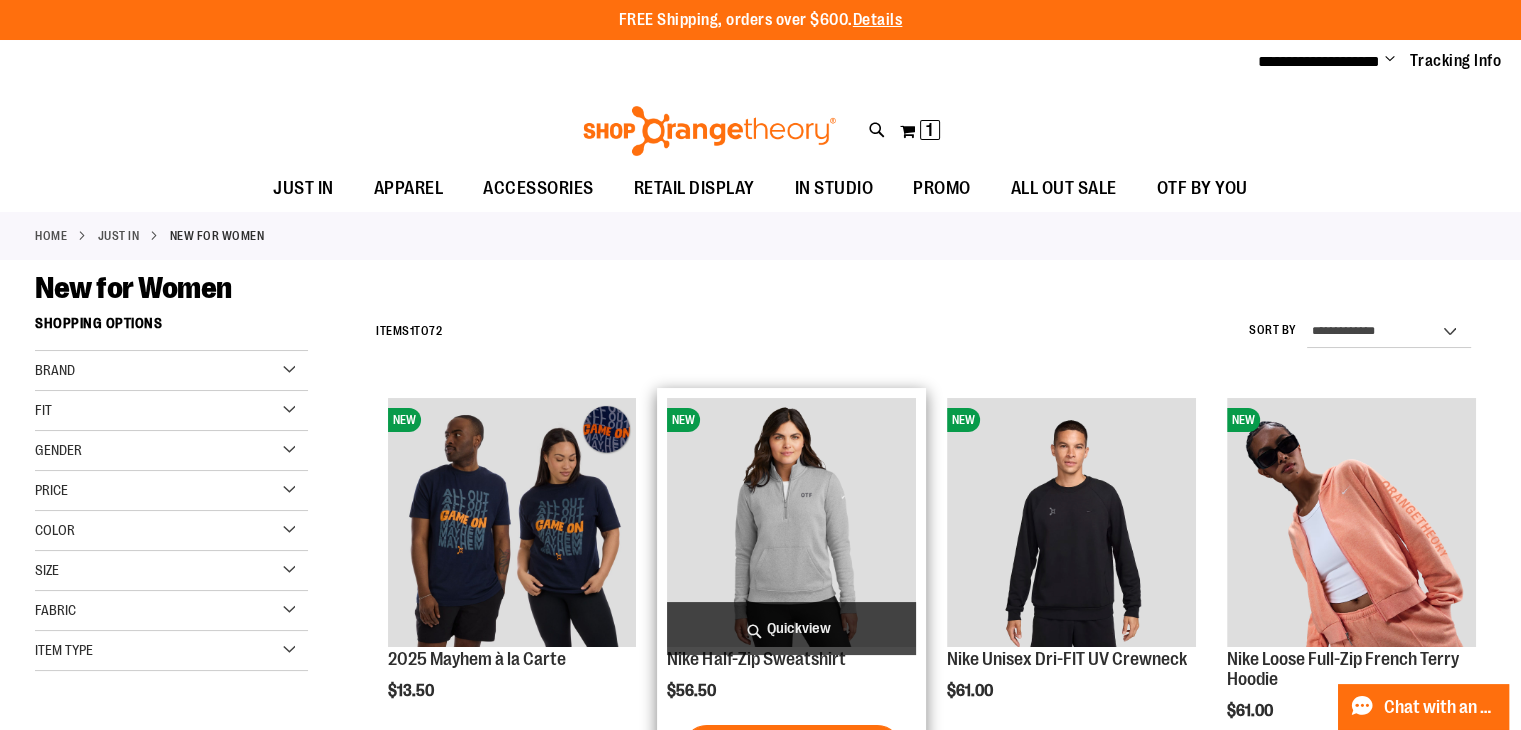 type on "**********" 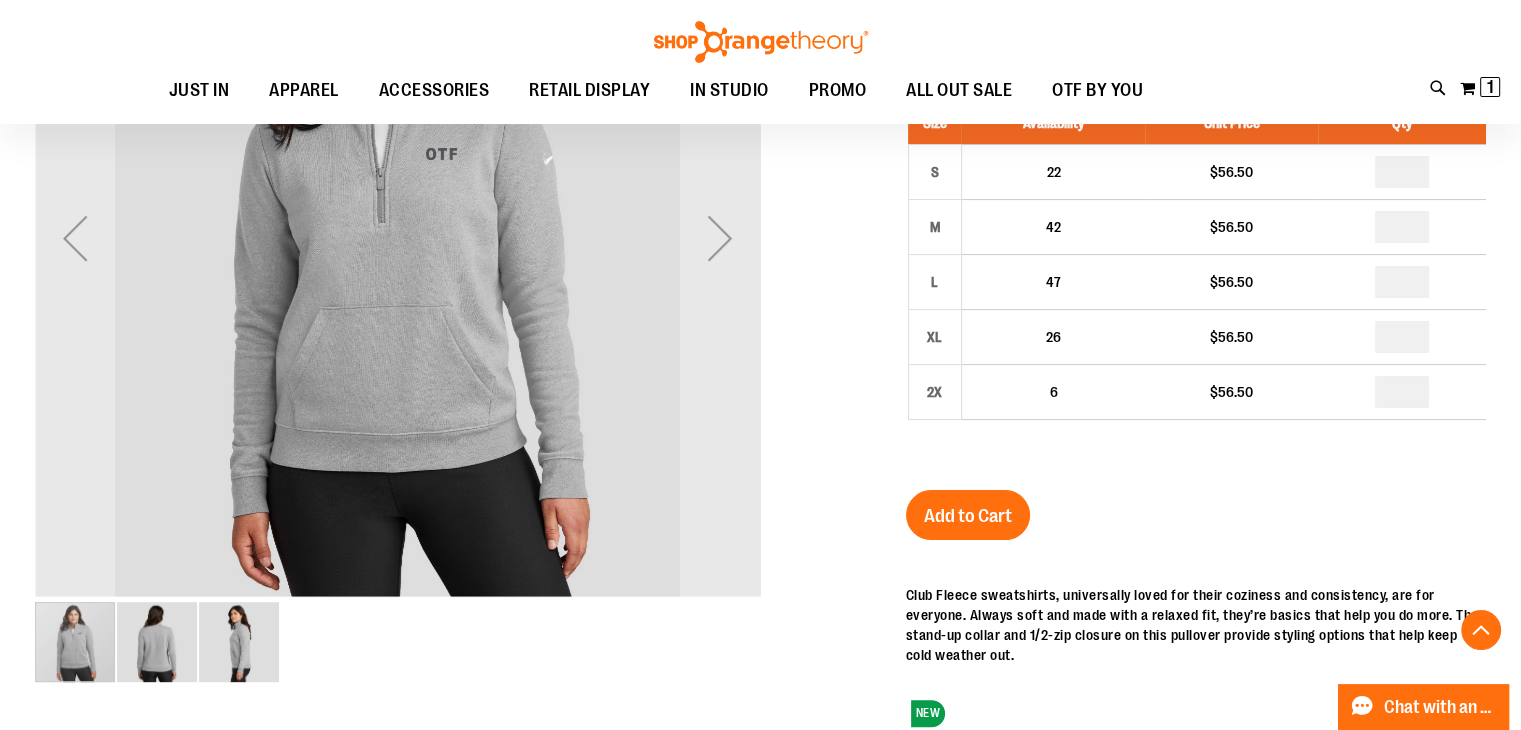 scroll, scrollTop: 406, scrollLeft: 0, axis: vertical 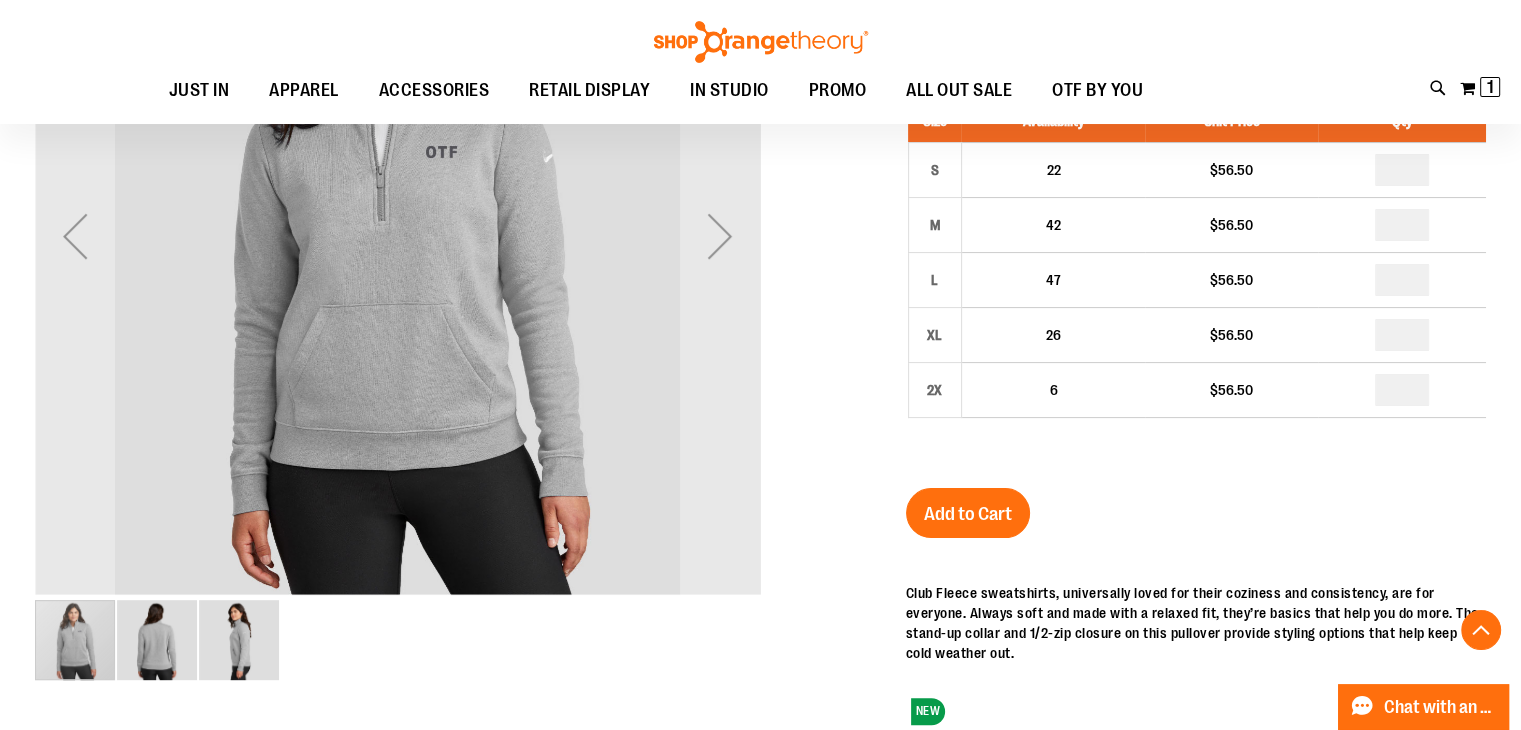 type on "**********" 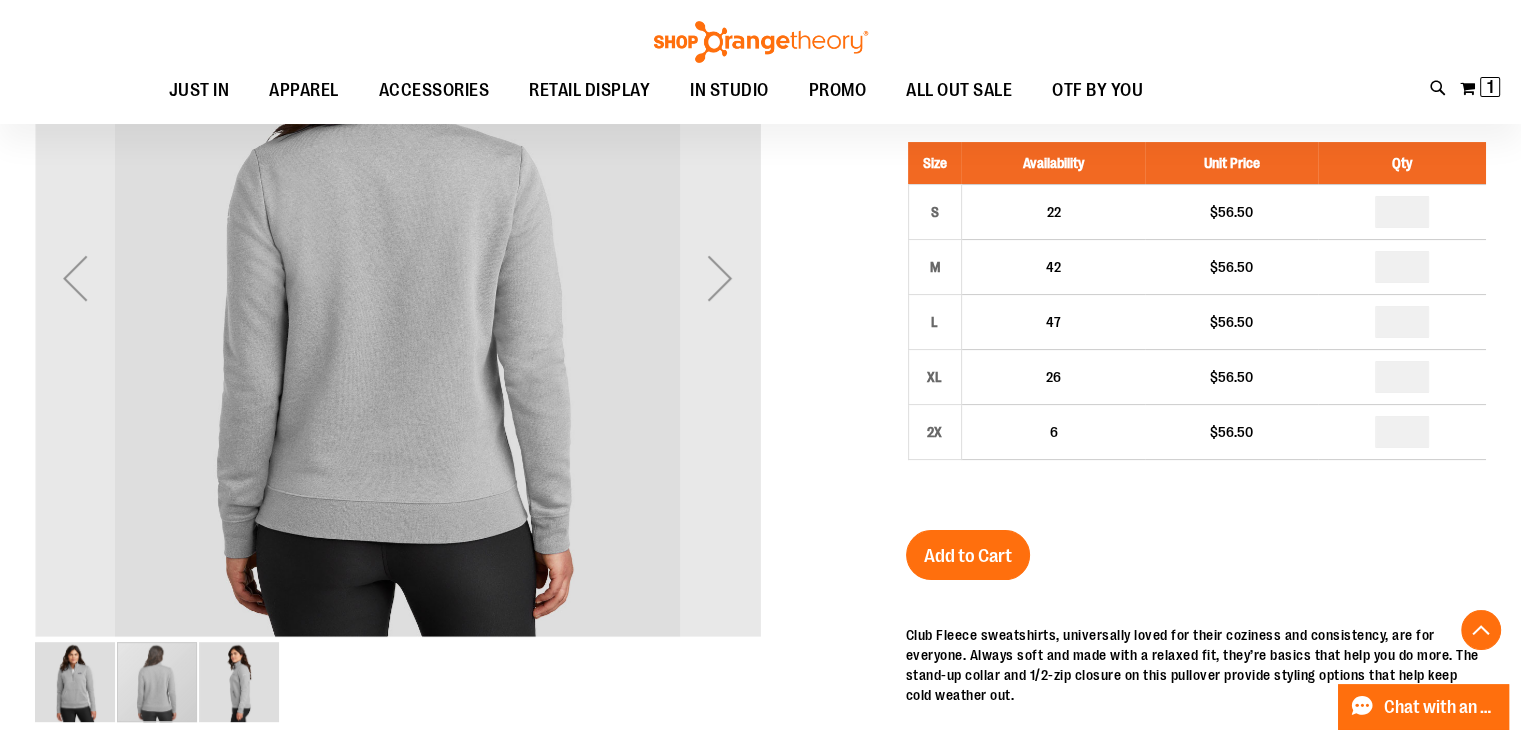 scroll, scrollTop: 364, scrollLeft: 0, axis: vertical 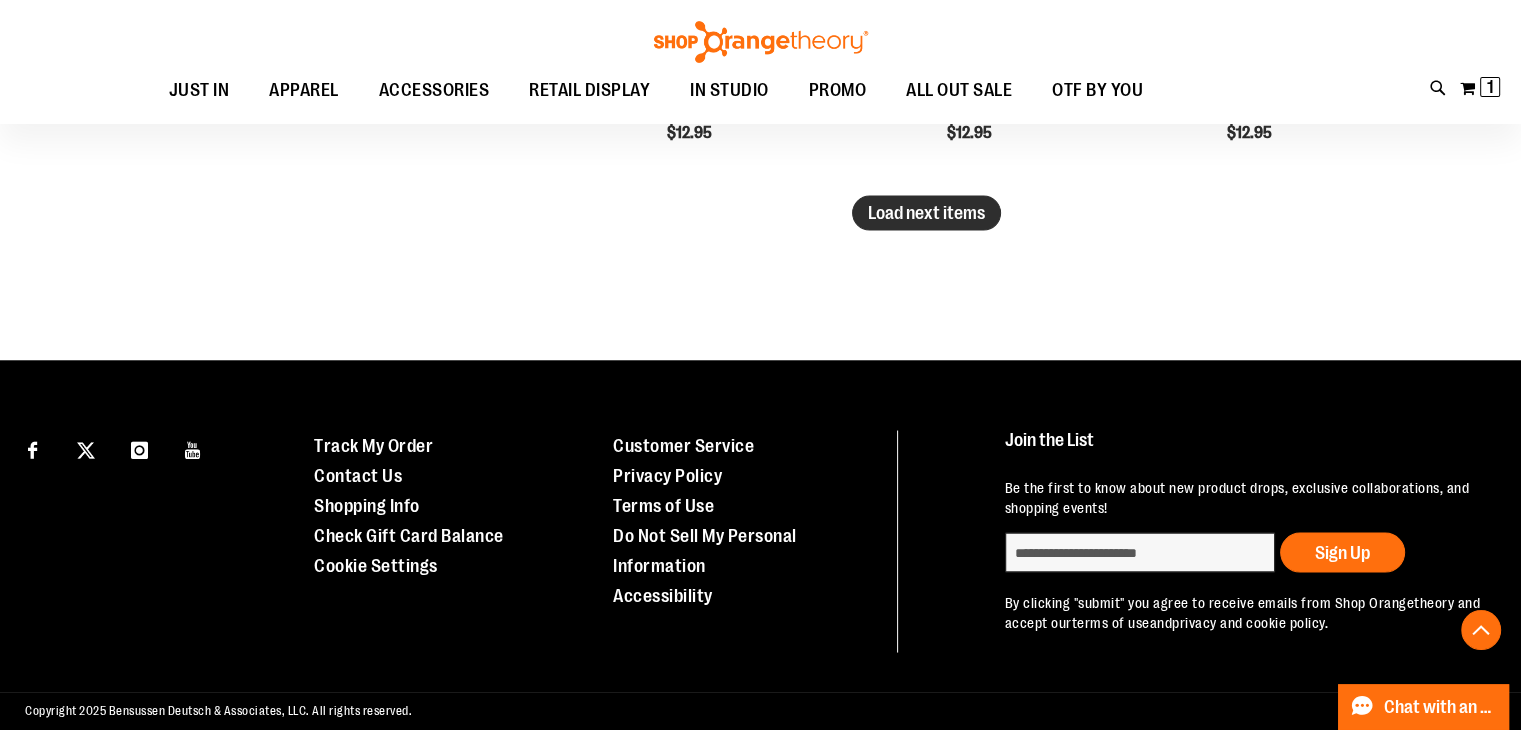 type on "**********" 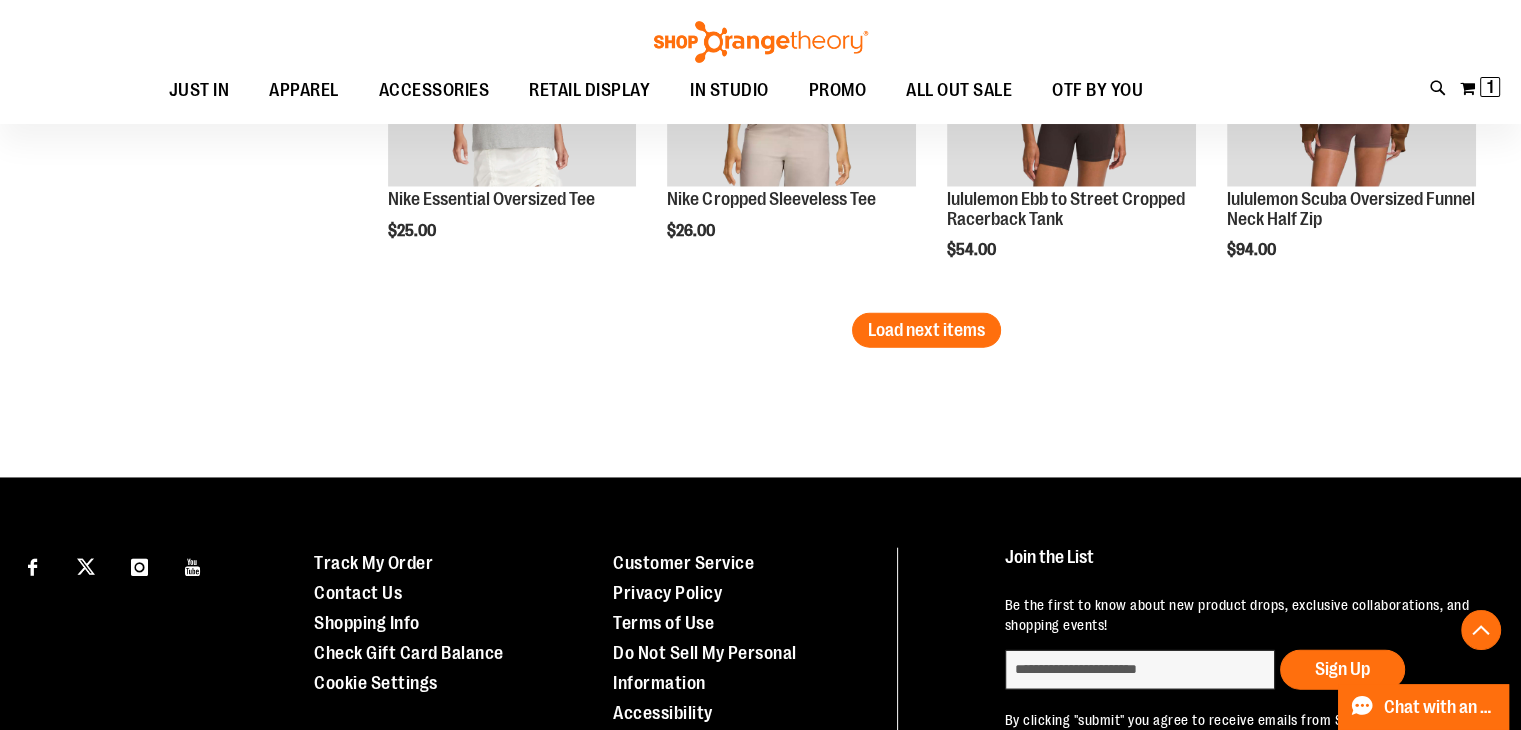 scroll, scrollTop: 4708, scrollLeft: 0, axis: vertical 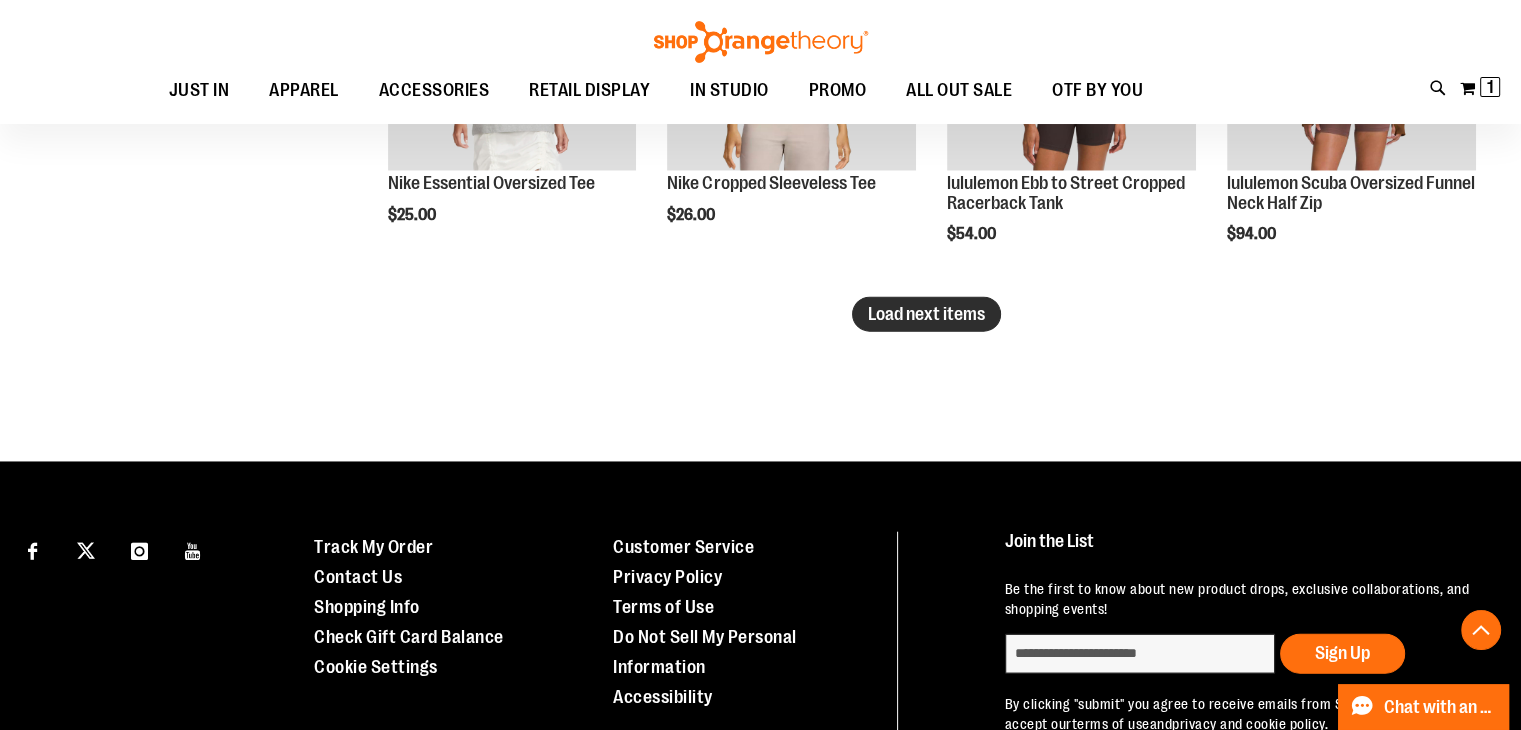 click on "Load next items" at bounding box center [926, 314] 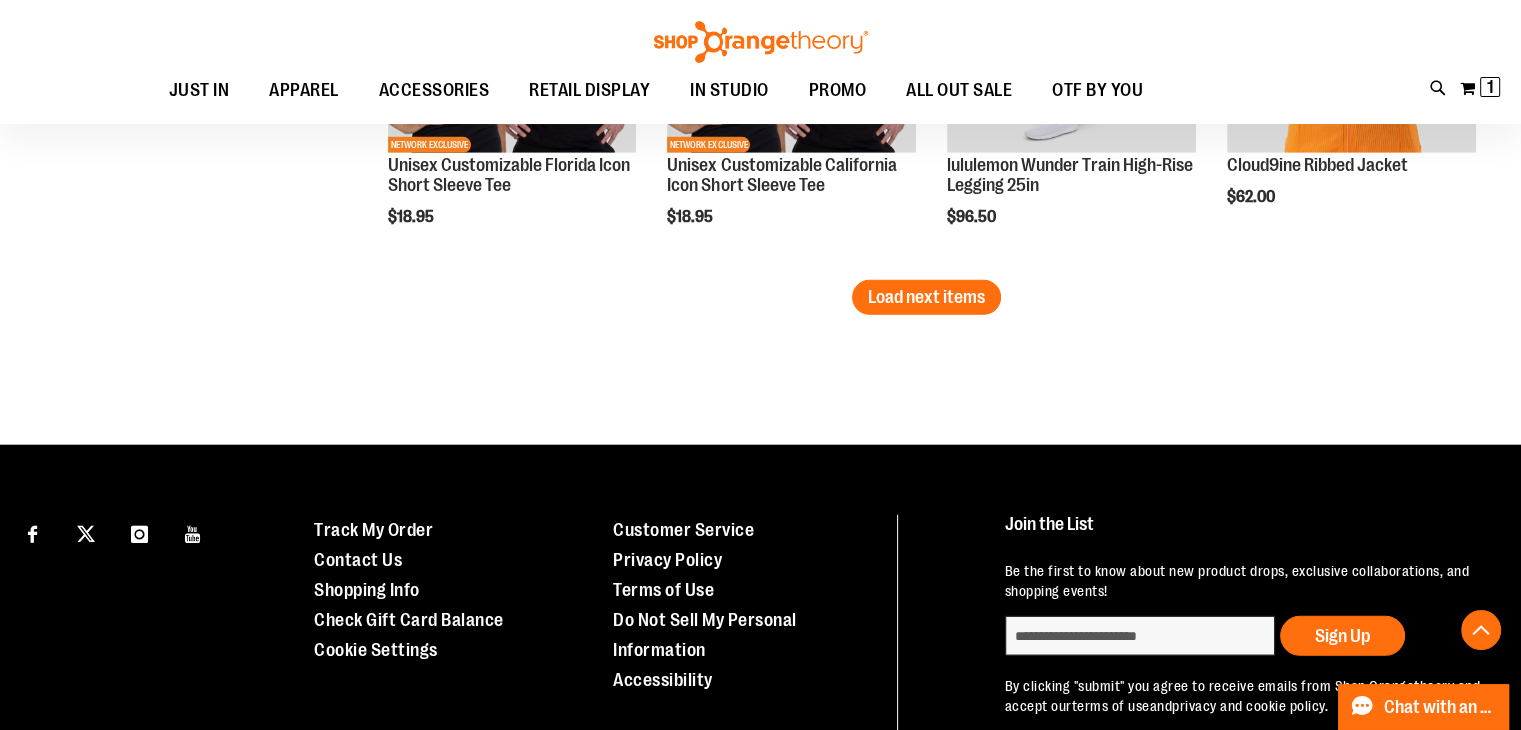 scroll, scrollTop: 5928, scrollLeft: 0, axis: vertical 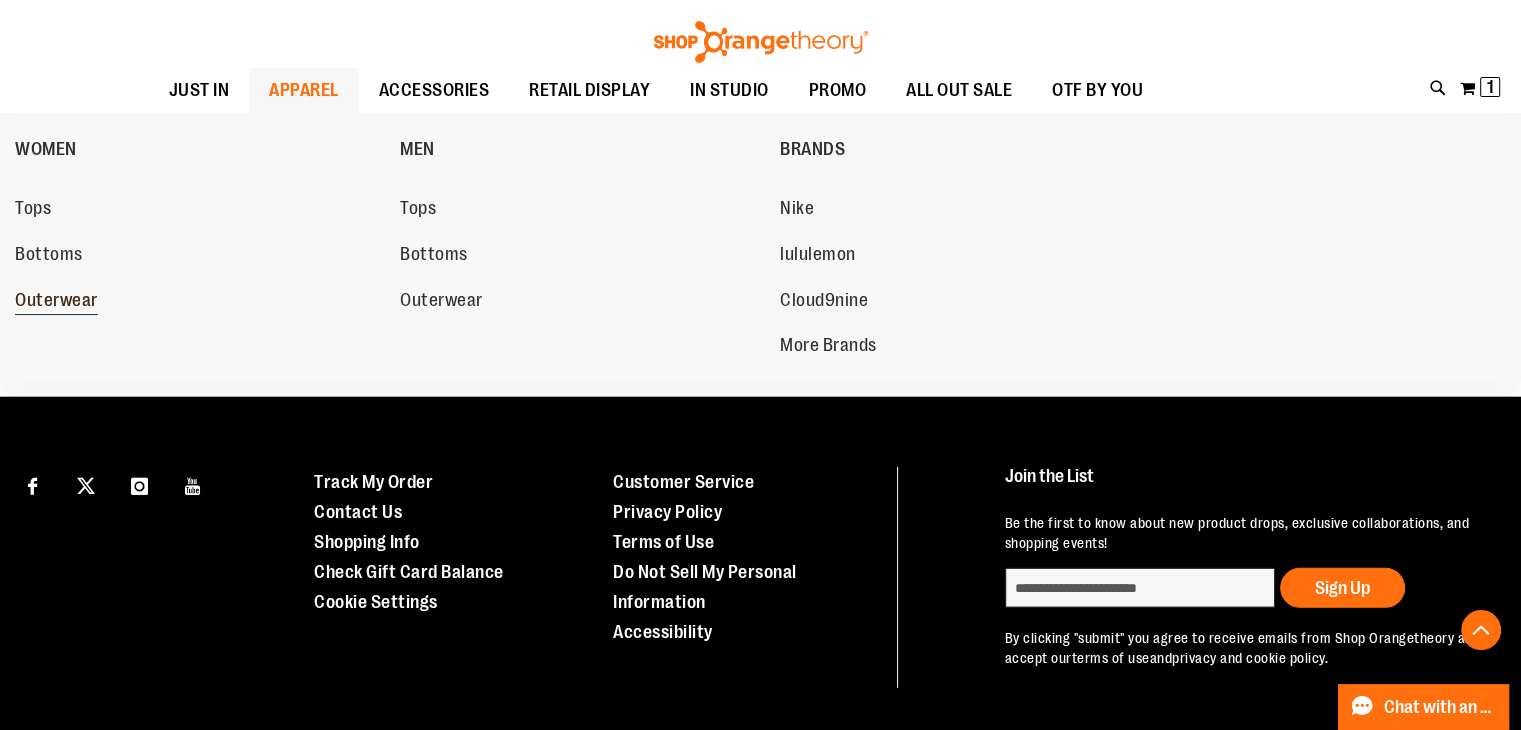 click on "Outerwear" at bounding box center [56, 302] 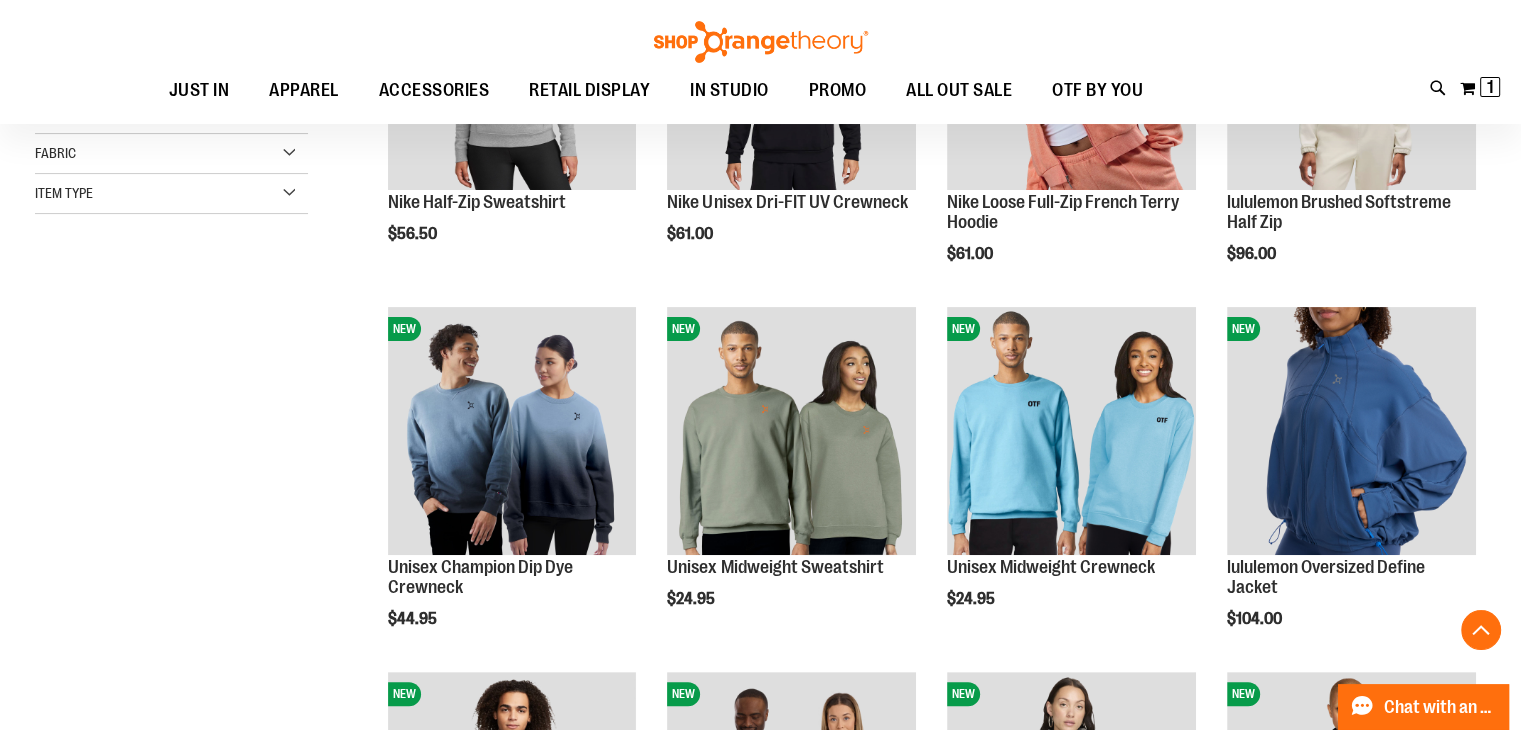 scroll, scrollTop: 528, scrollLeft: 0, axis: vertical 